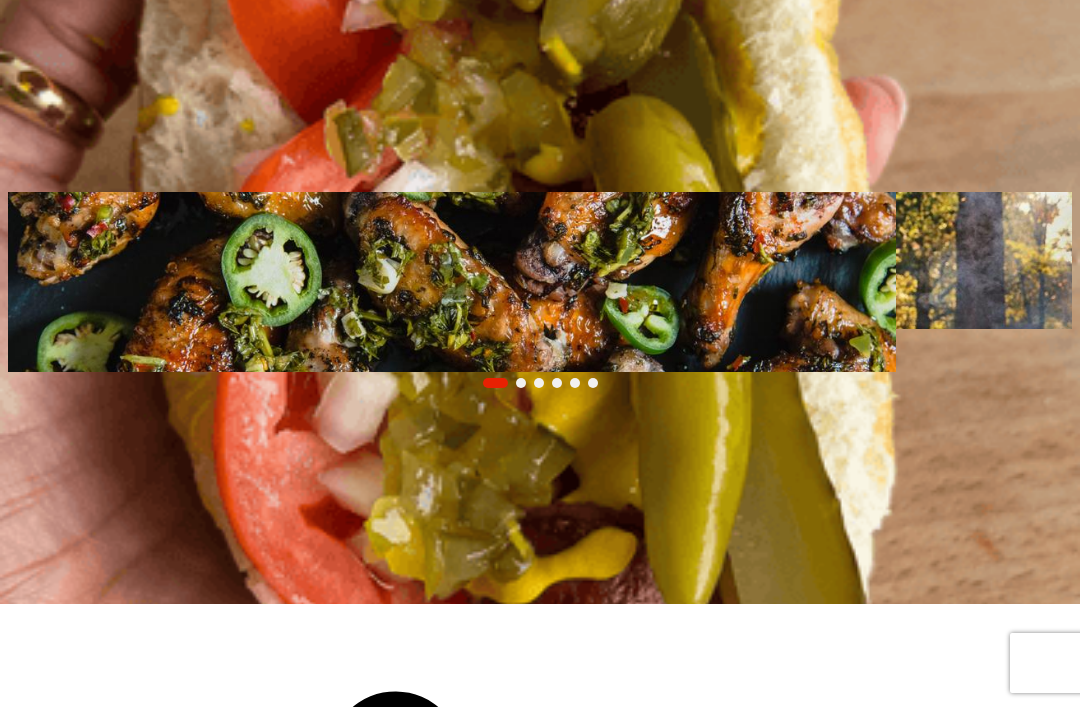 scroll, scrollTop: 103, scrollLeft: 0, axis: vertical 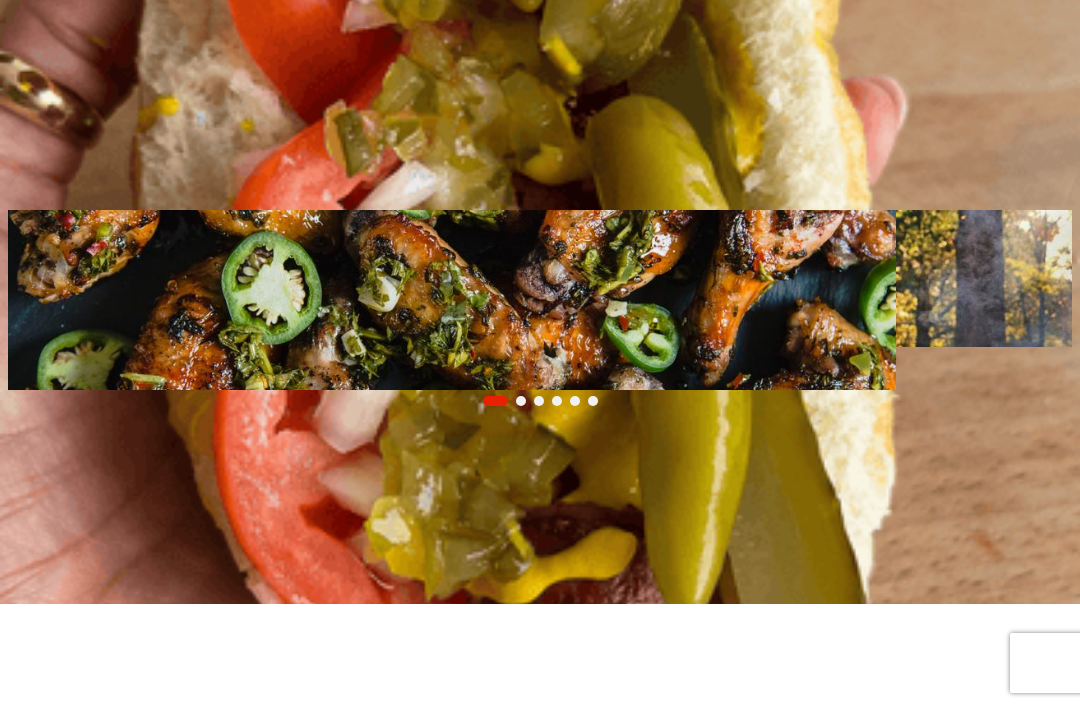 click on "Recipes" at bounding box center (33, 101) 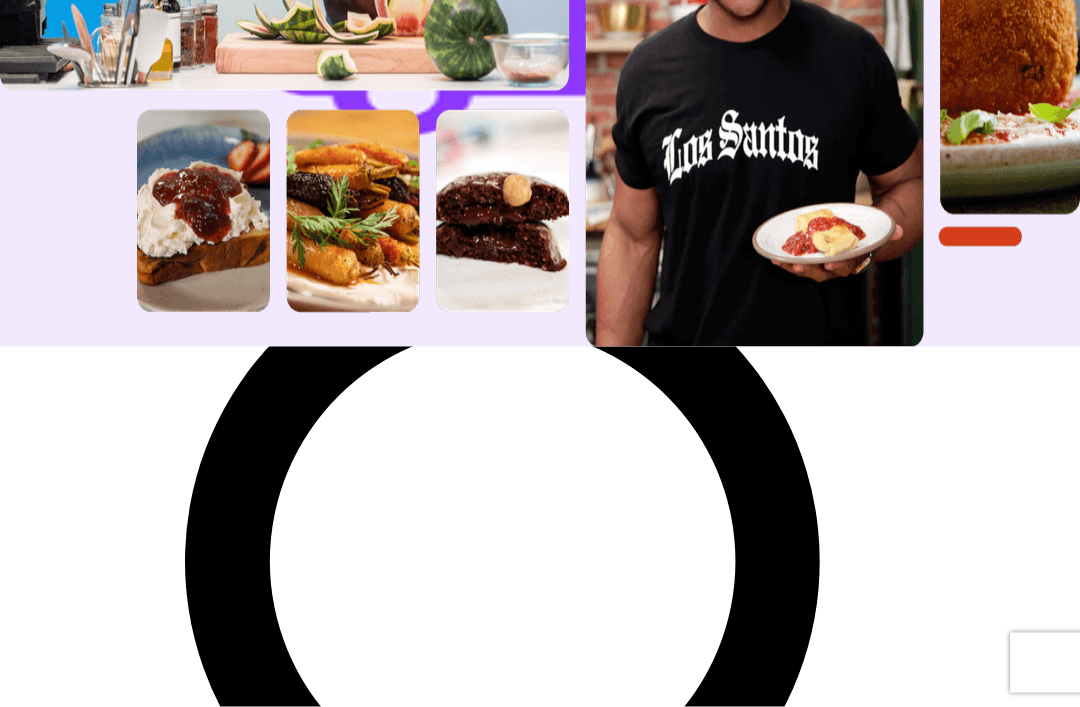 scroll, scrollTop: 371, scrollLeft: 0, axis: vertical 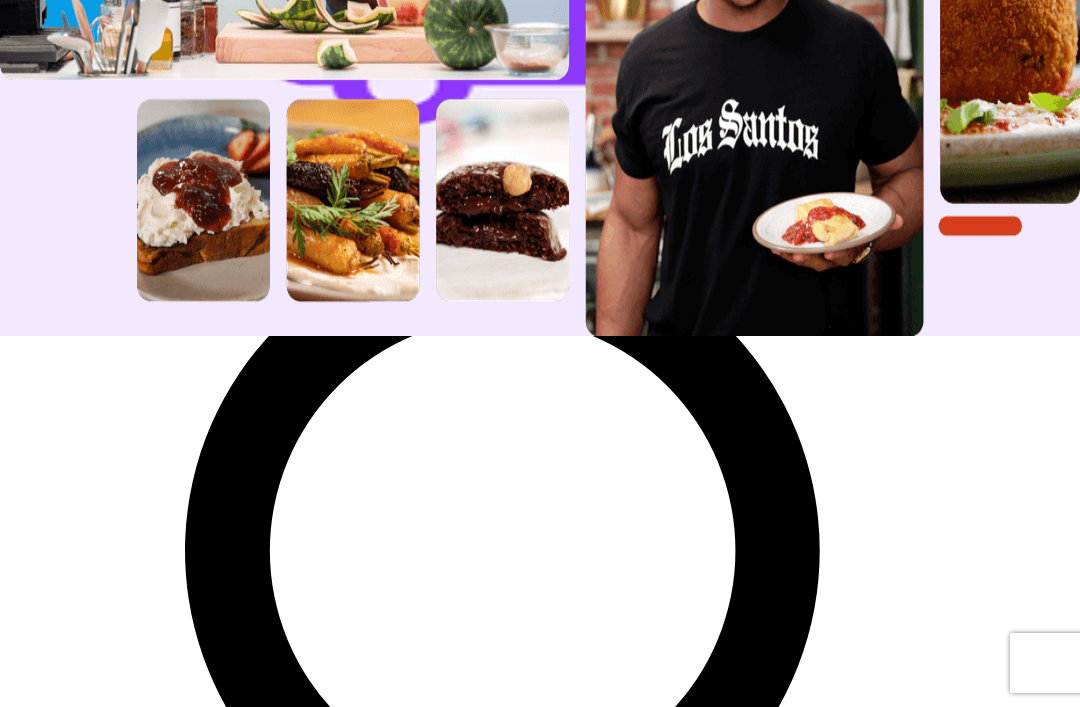 click on "Cooking Check out 12,000+ globally-inspired recipes with step-by-step cooking videos to follow along. Filters Search Search View All Recipes It's a HOT GRILL SUMMER 🔥 Fire Roasted Whole Mackerel 35 mins Street Corn 25 mins Cheddar Poblano Burger 17 mins Grilled Vegetables with Romesco Sauce 45 mins Watermelon with Mint and Chili Oil 15 mins Chicken Satay with Red Curry Barbecue Sauce and Thai Basil Salsa Verde 22 mins Grilled Sweet and Sour Eggplant Salad 1h 30m Grilled Potato Salad 40 mins View All Recipes Make These Tonight View full content for Grill Week Eats Grill Week Eats Grill Week Eats View full content for Weeknight Favorites Weeknight Favorites Explore Recipes View full content for Recipes by Jamie Oliver Recipes by Jamie Oliver Recipes by Jamie Oliver View full content for Pasta Picks Pasta Picks Explore Recipes View full content for Veggie-Forward Flavors Veggie-Forward Flavors Explore Recipes View full content for Clean Eating Clean Eating Explore Recipes View full content for Struggle Meals" at bounding box center [540, 7440] 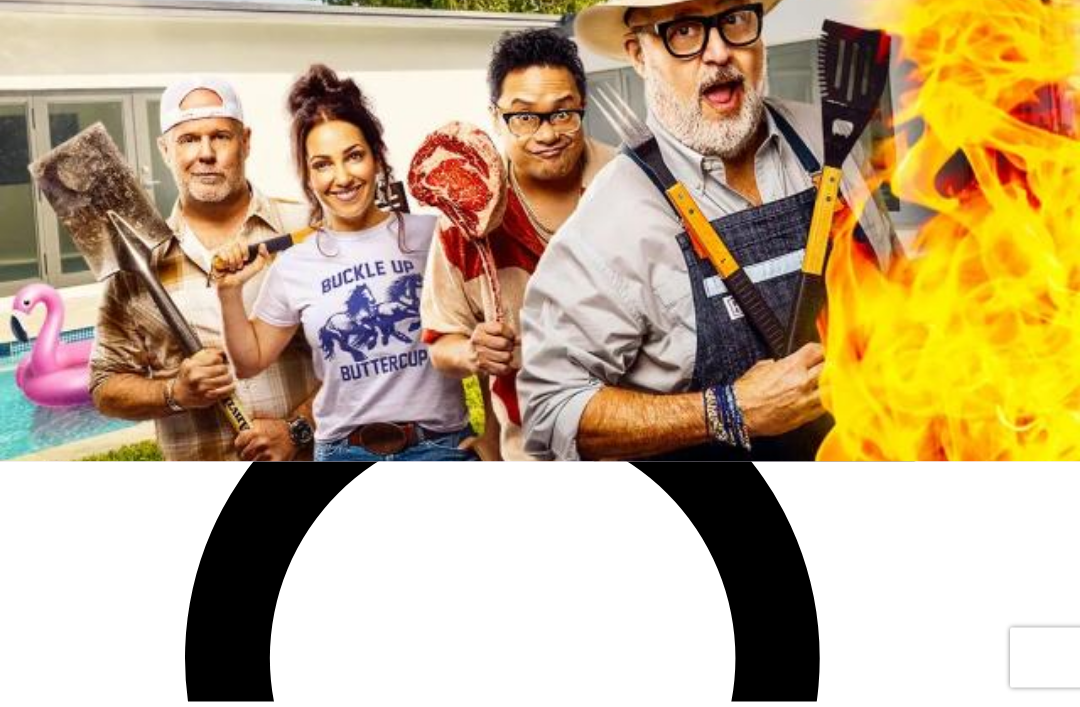 scroll, scrollTop: 246, scrollLeft: 0, axis: vertical 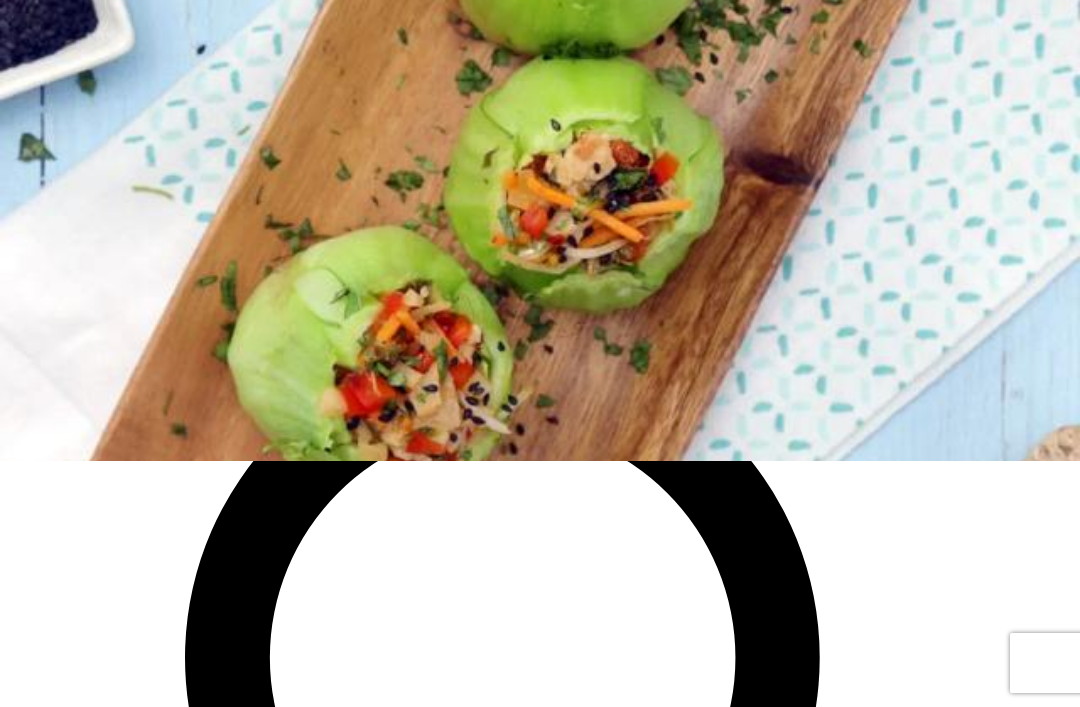 click at bounding box center [96, 152] 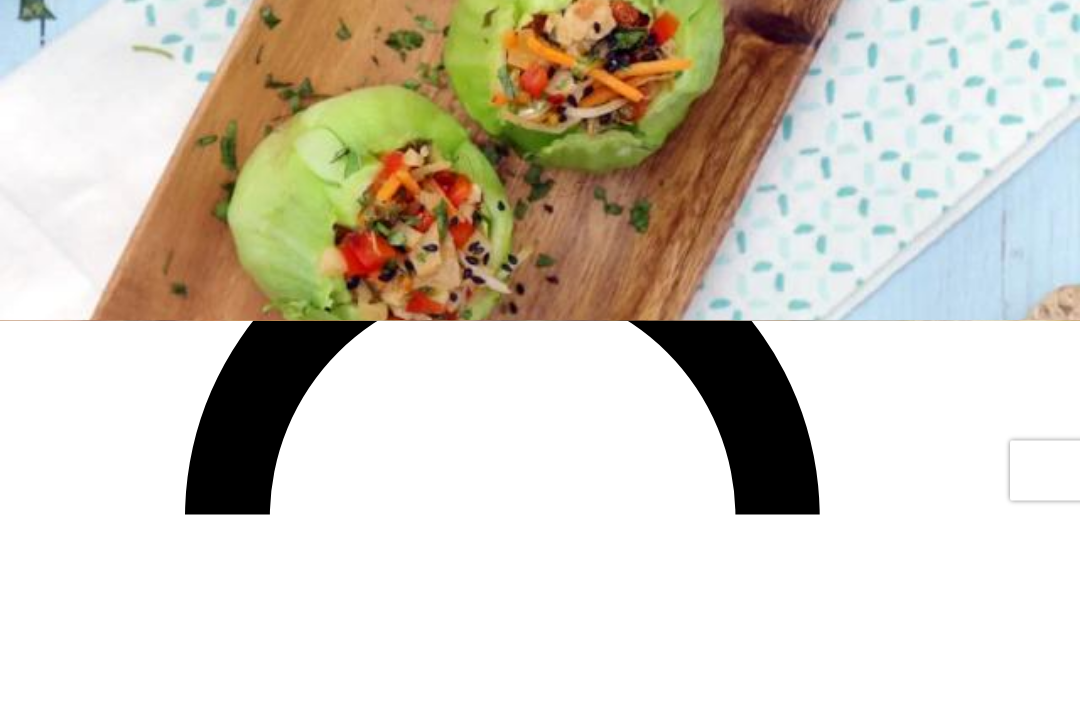 scroll, scrollTop: 193, scrollLeft: 0, axis: vertical 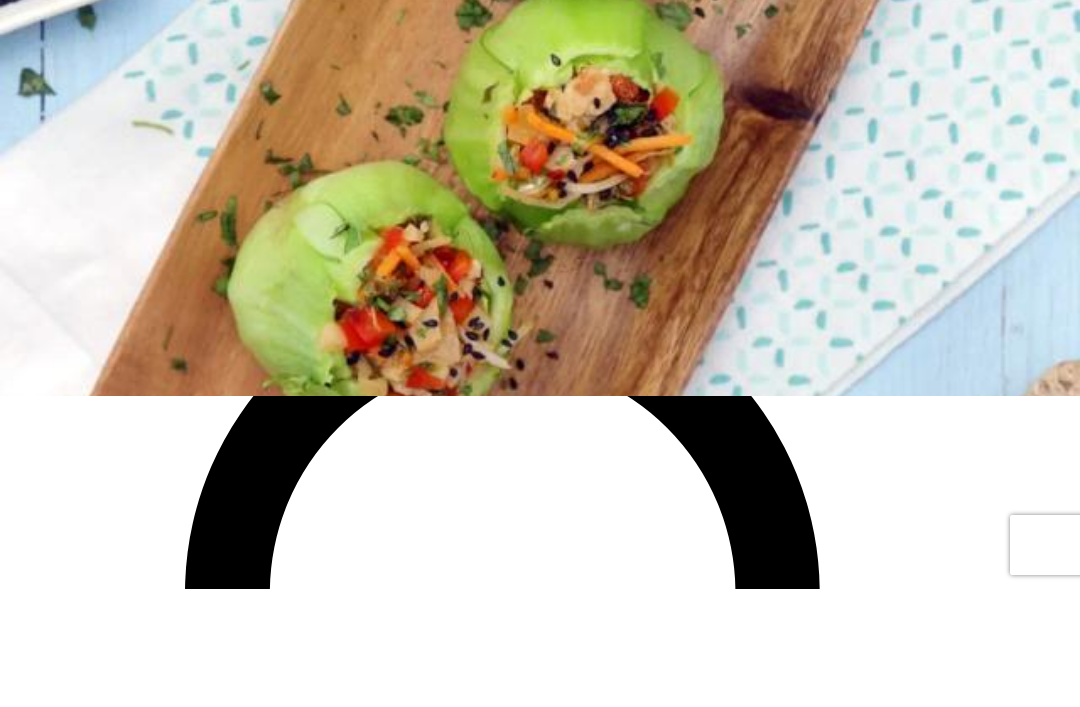 type on "Cake recipes" 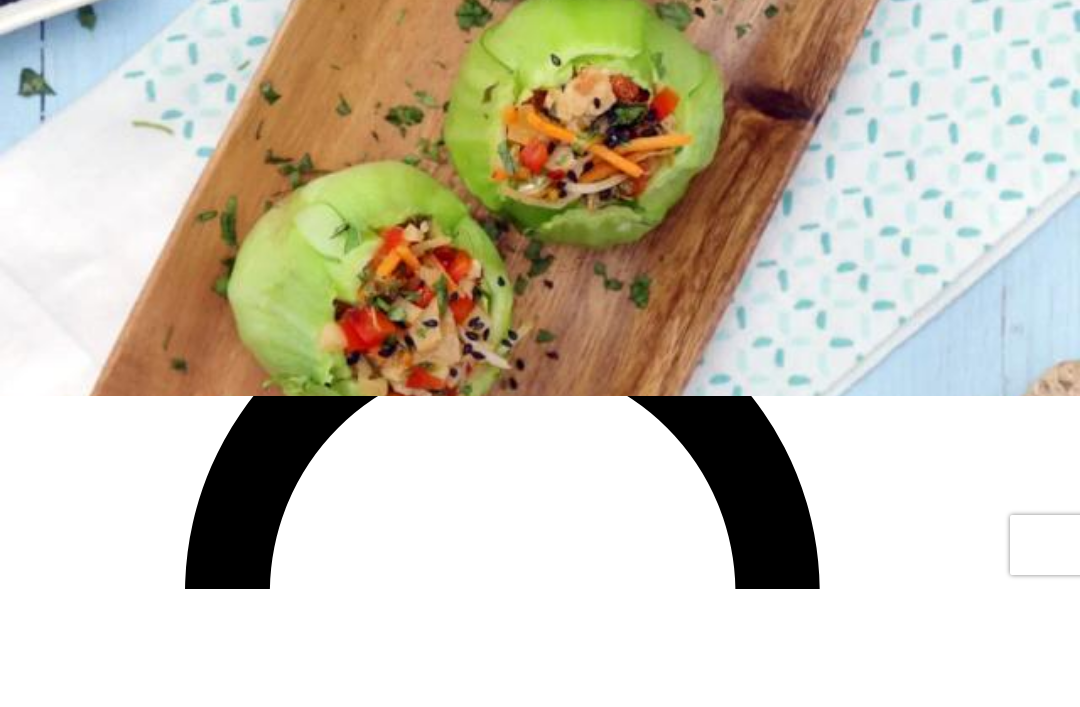 scroll, scrollTop: 312, scrollLeft: 0, axis: vertical 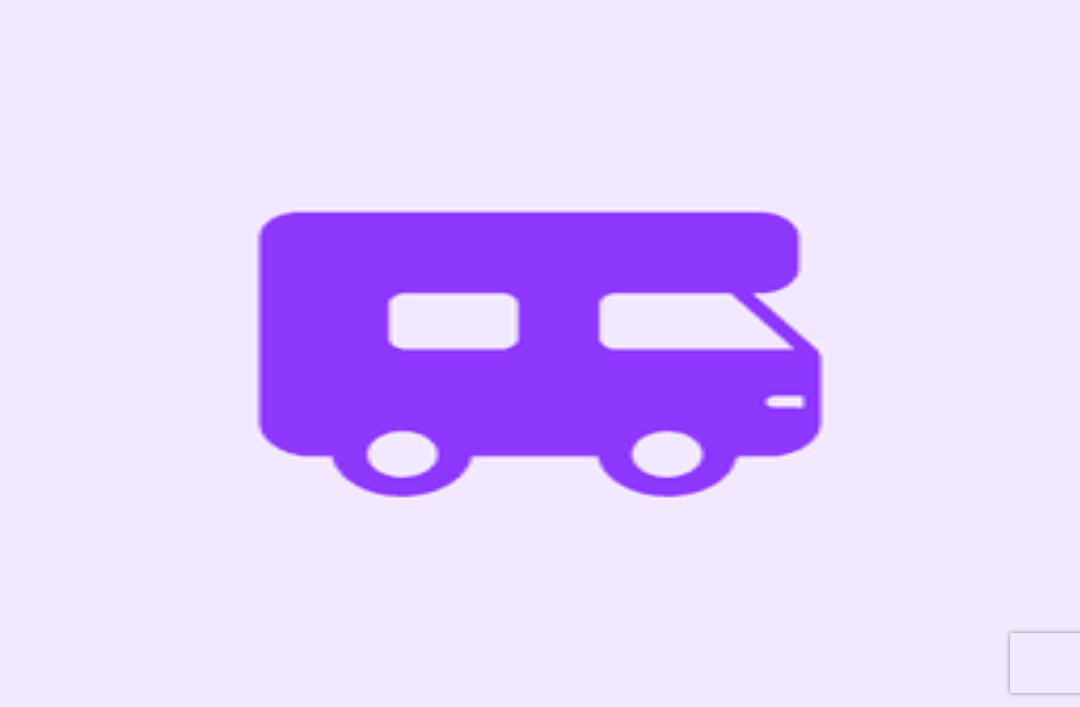 click on "Cake recipes" at bounding box center (96, 284) 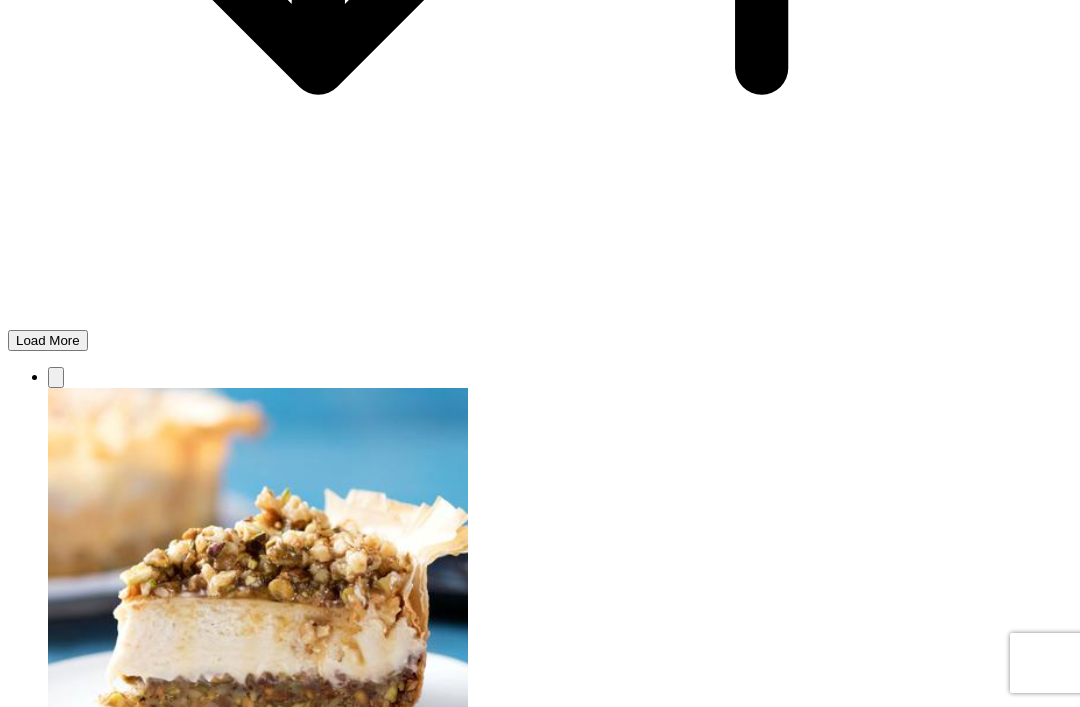 scroll, scrollTop: 1220, scrollLeft: 0, axis: vertical 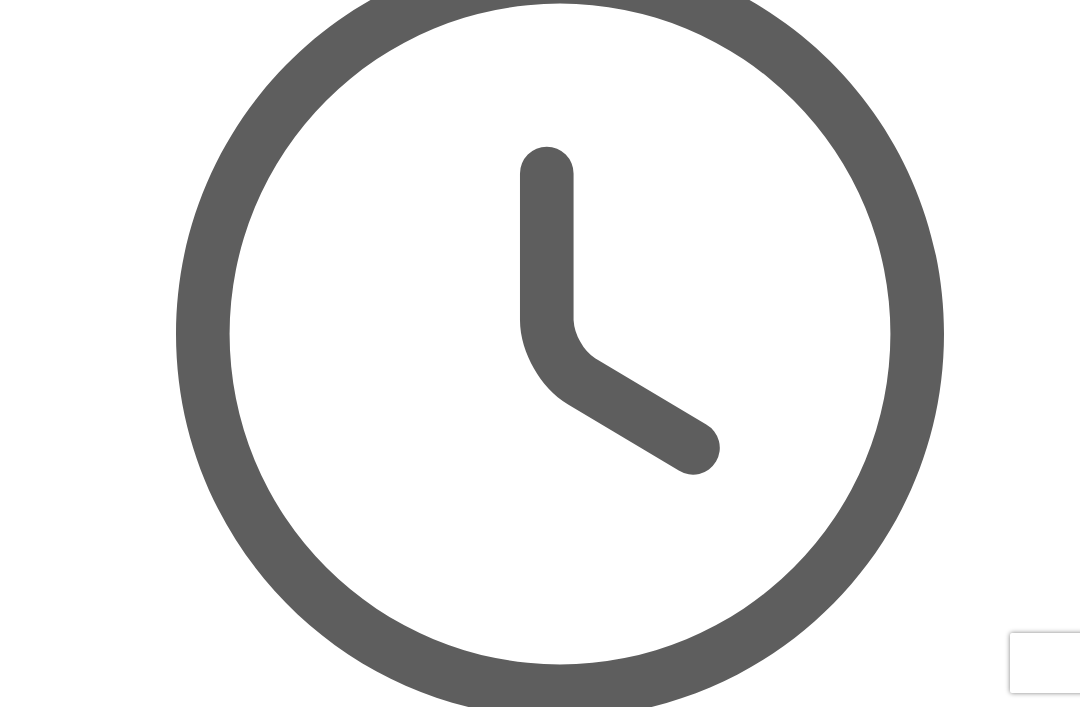 click on "Vanilla Buttercream" at bounding box center [112, 83513] 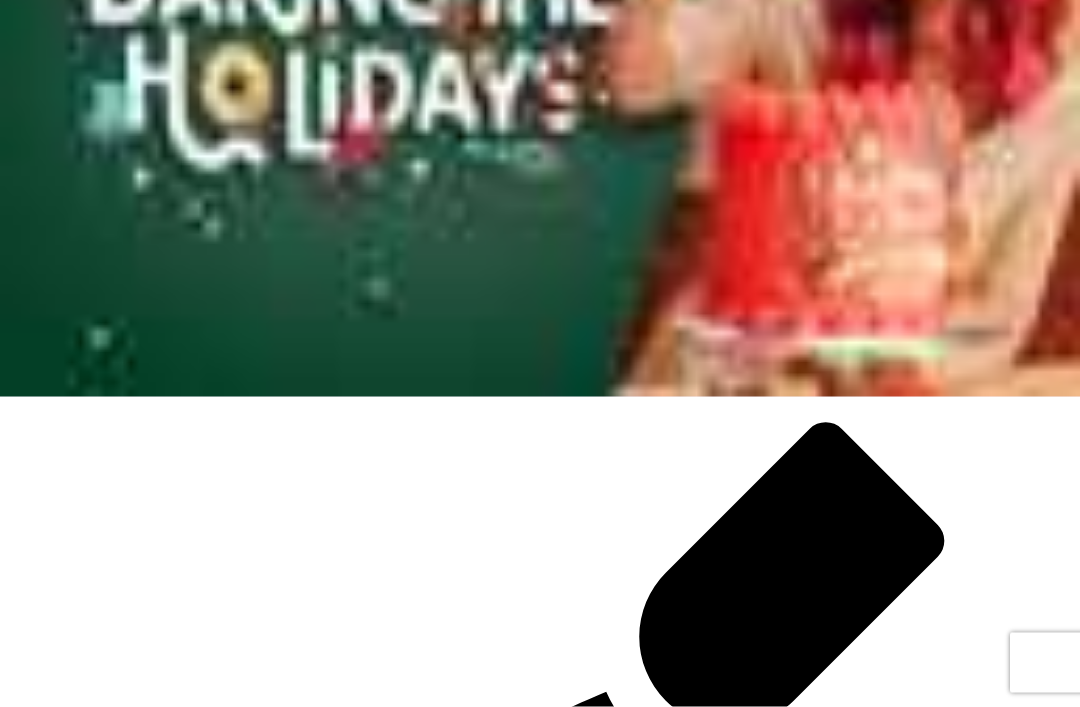 scroll, scrollTop: 321, scrollLeft: 0, axis: vertical 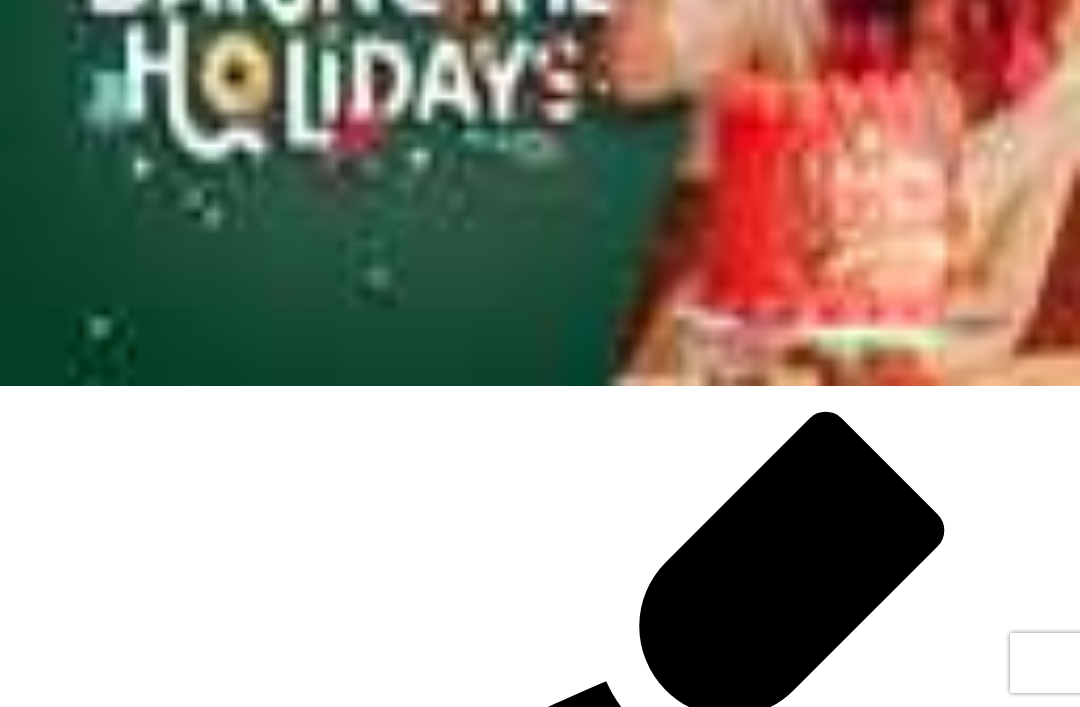 click on "[ATTRIBUTE]" at bounding box center [72, 4590] 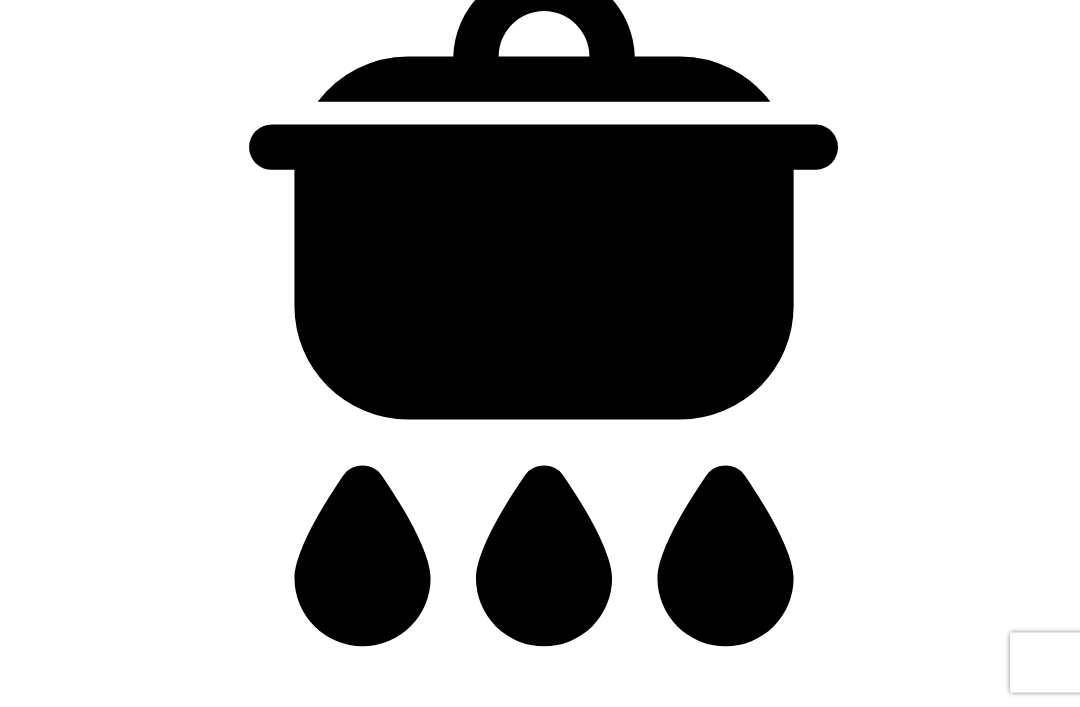 scroll, scrollTop: 1854, scrollLeft: 0, axis: vertical 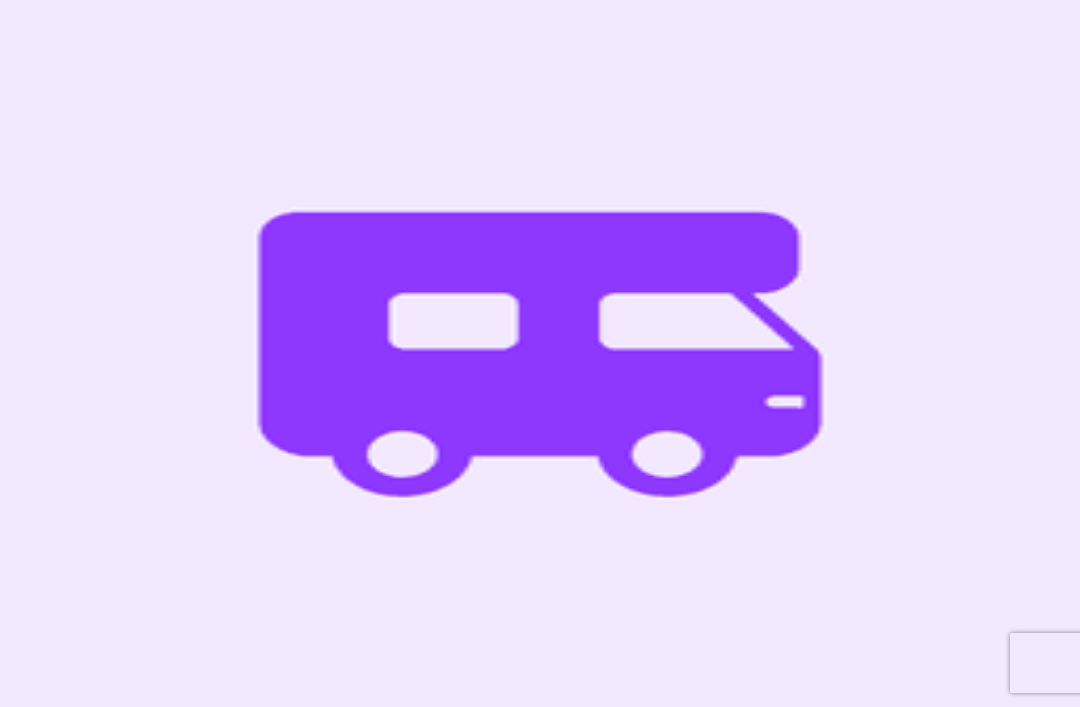 click on "Cake" at bounding box center [96, 284] 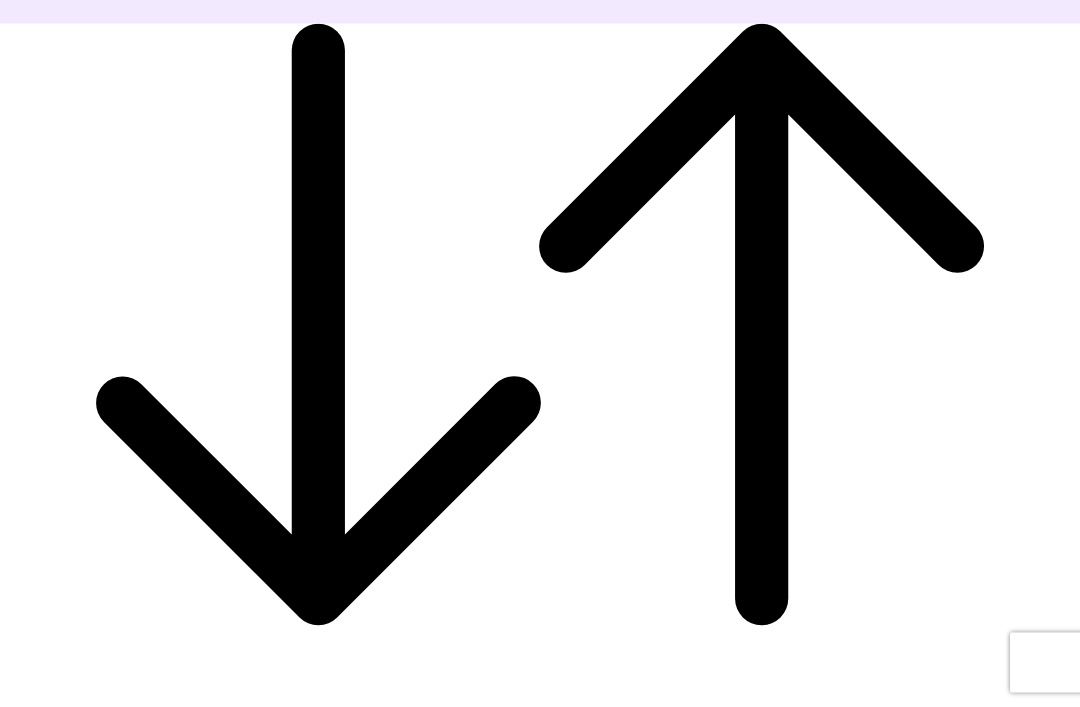 scroll, scrollTop: 0, scrollLeft: 0, axis: both 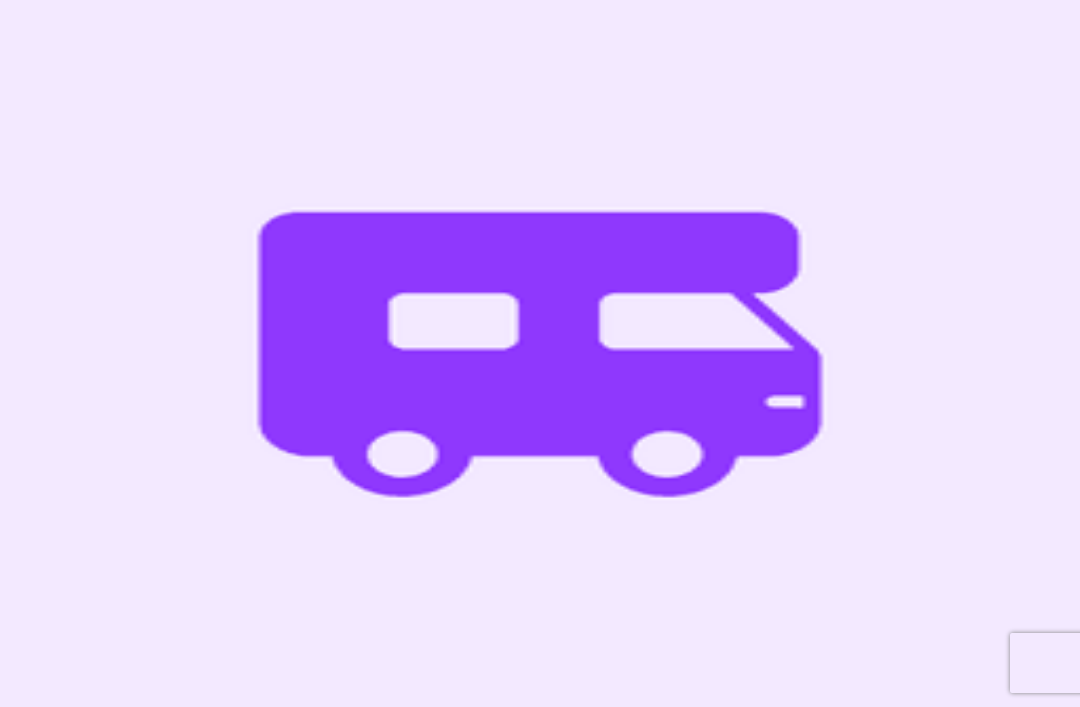 click on "[PRODUCT] [PRODUCT] [PRODUCT]" at bounding box center [180, 3575] 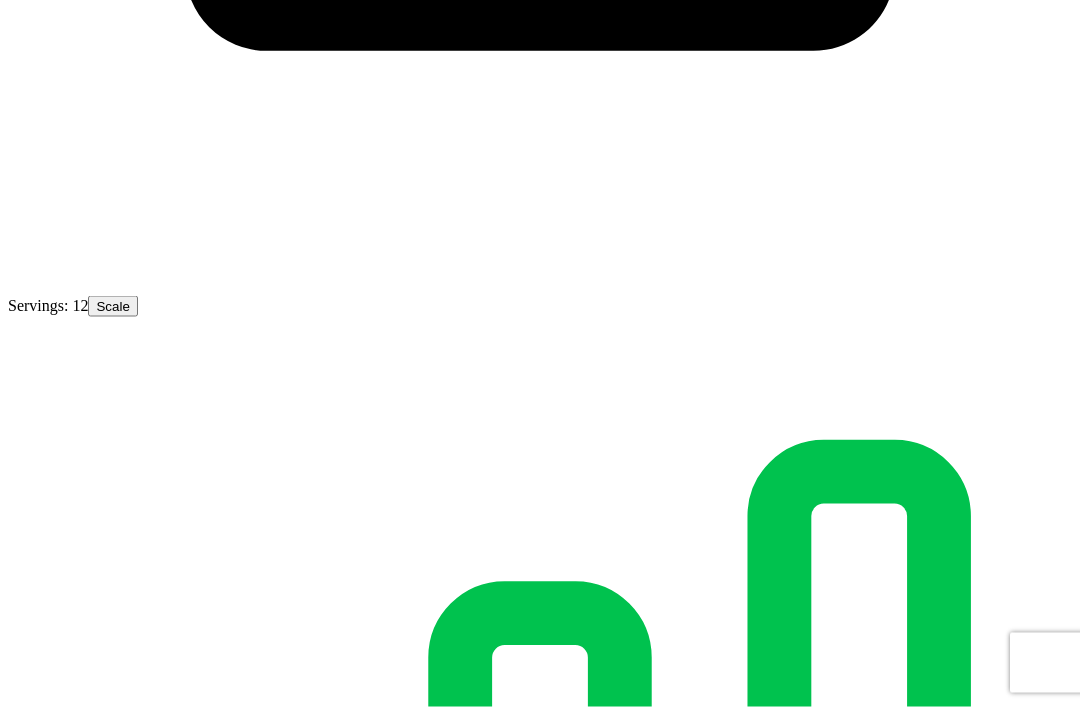 scroll, scrollTop: 3423, scrollLeft: 0, axis: vertical 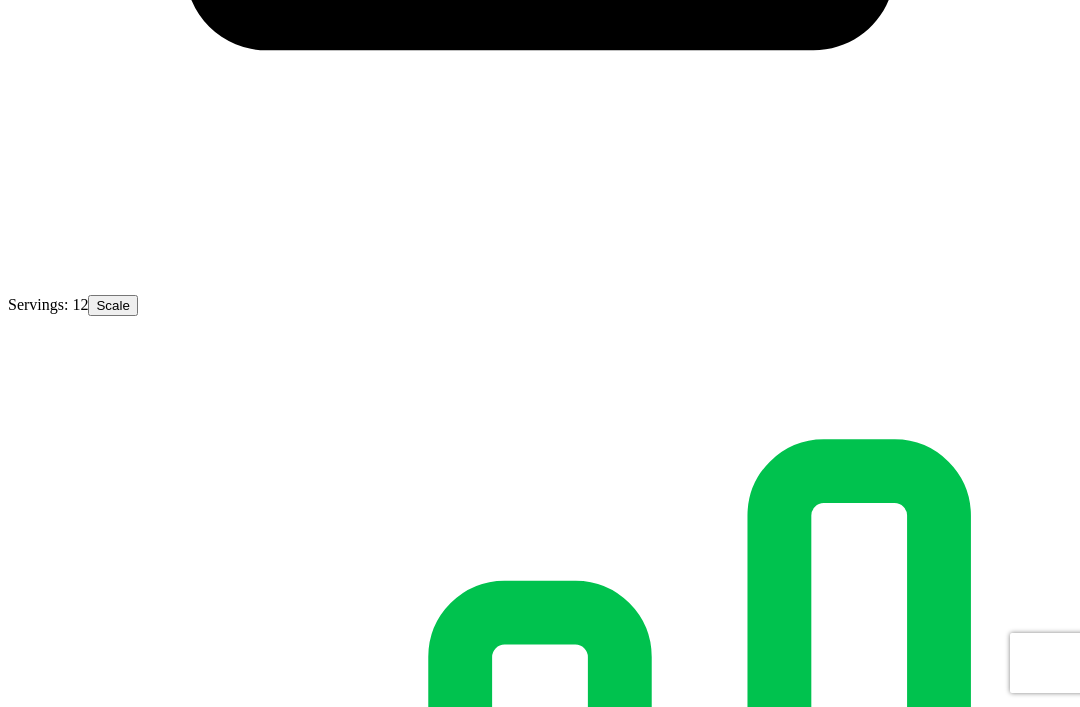click on "[PRODUCT] [PRODUCT] [PRODUCT]" at bounding box center (1985, 10231) 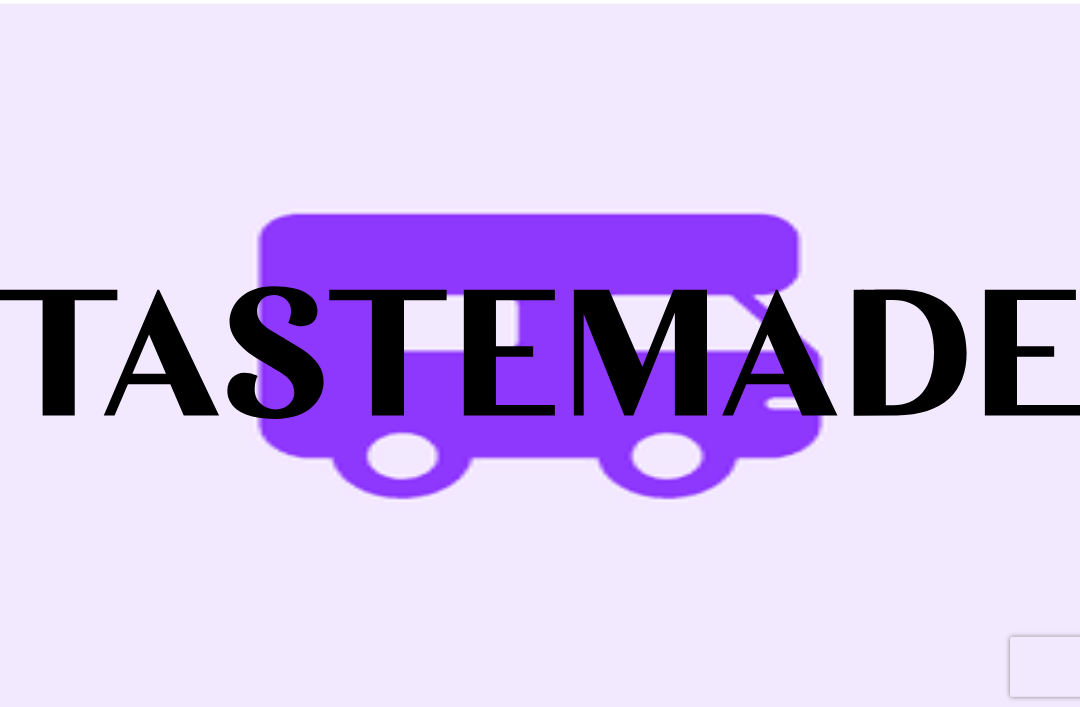 scroll, scrollTop: 0, scrollLeft: 0, axis: both 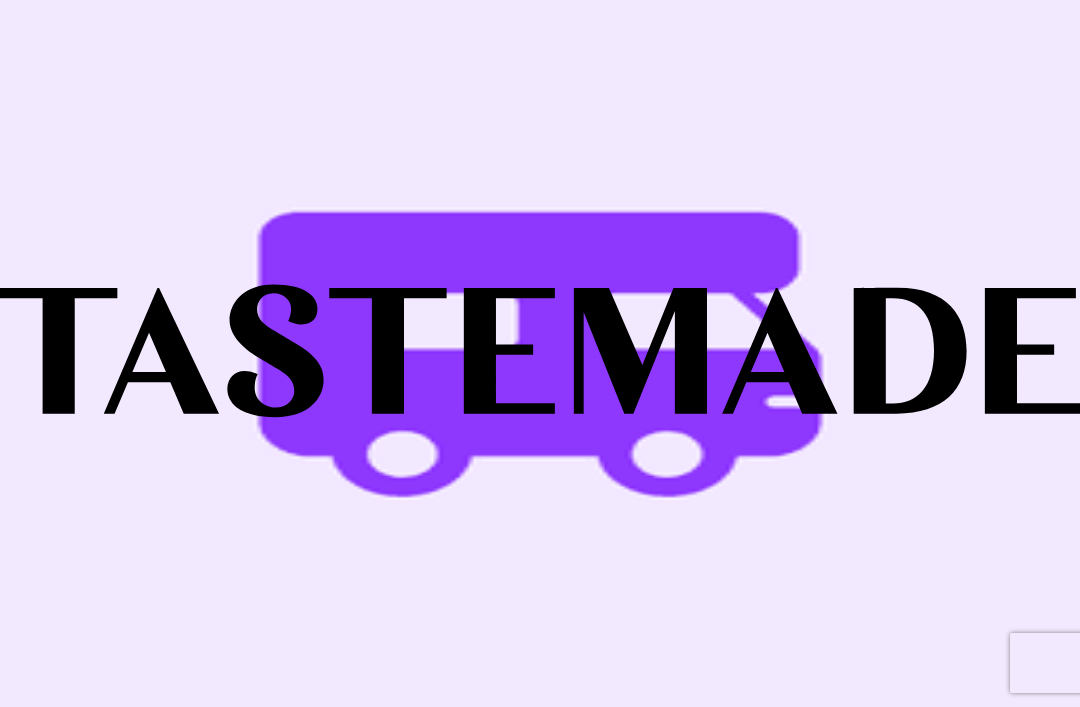 click on "Save" at bounding box center [74, 510] 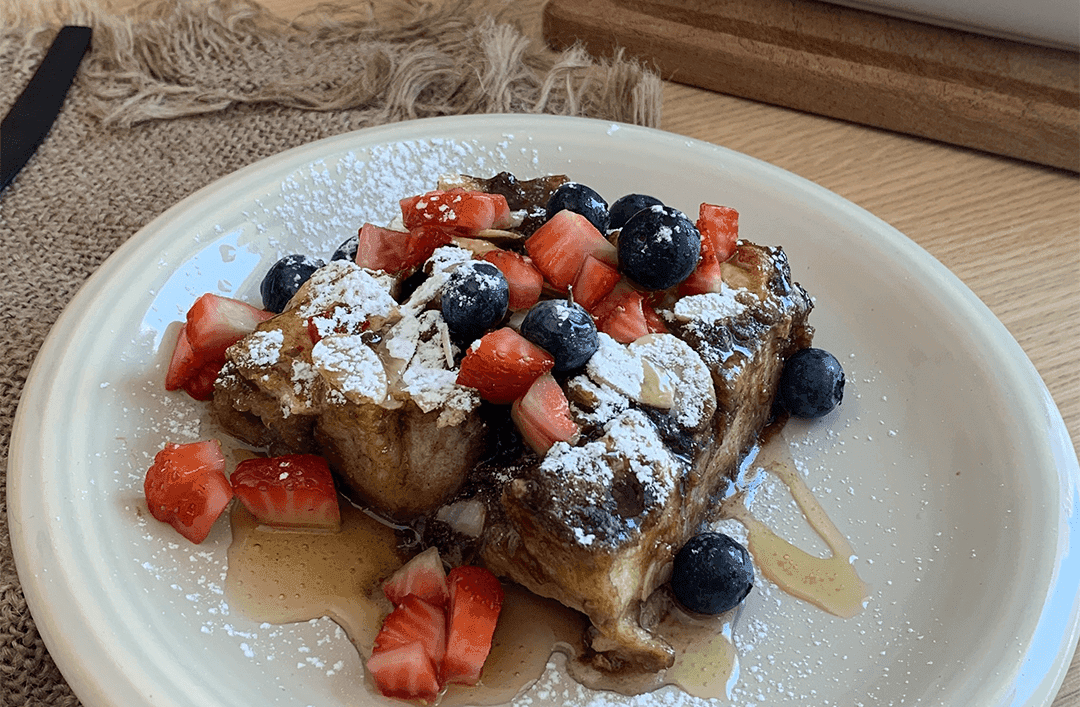 click on "Save" at bounding box center (180, 18310) 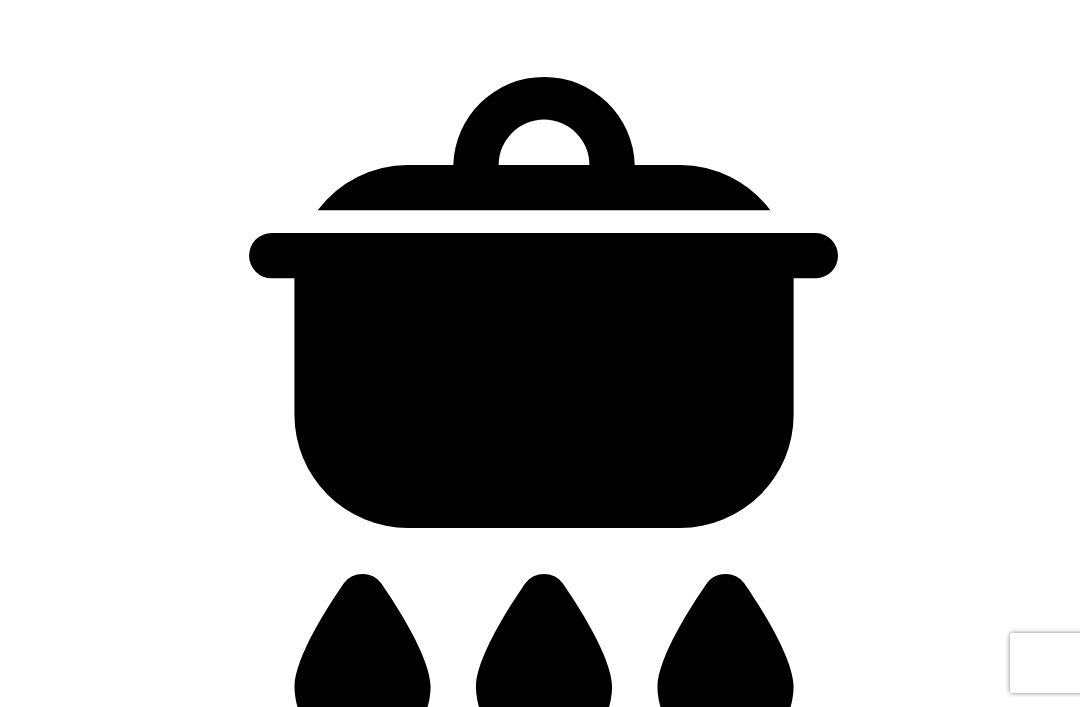 scroll, scrollTop: 1664, scrollLeft: 0, axis: vertical 